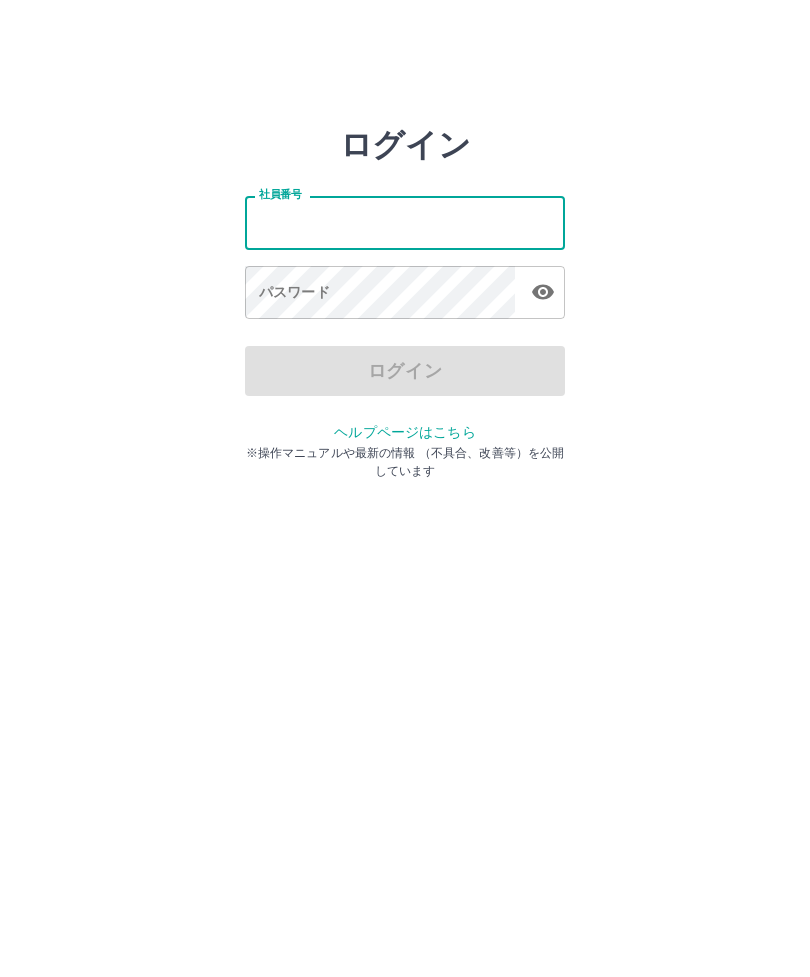 scroll, scrollTop: 0, scrollLeft: 0, axis: both 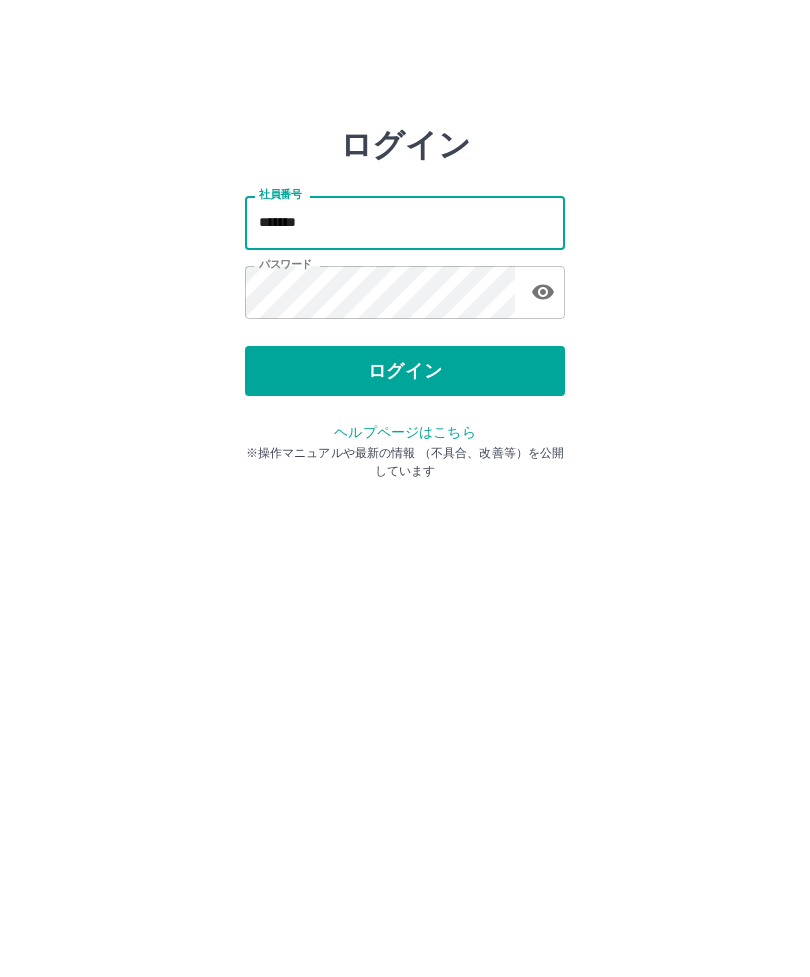 click on "*******" at bounding box center (405, 222) 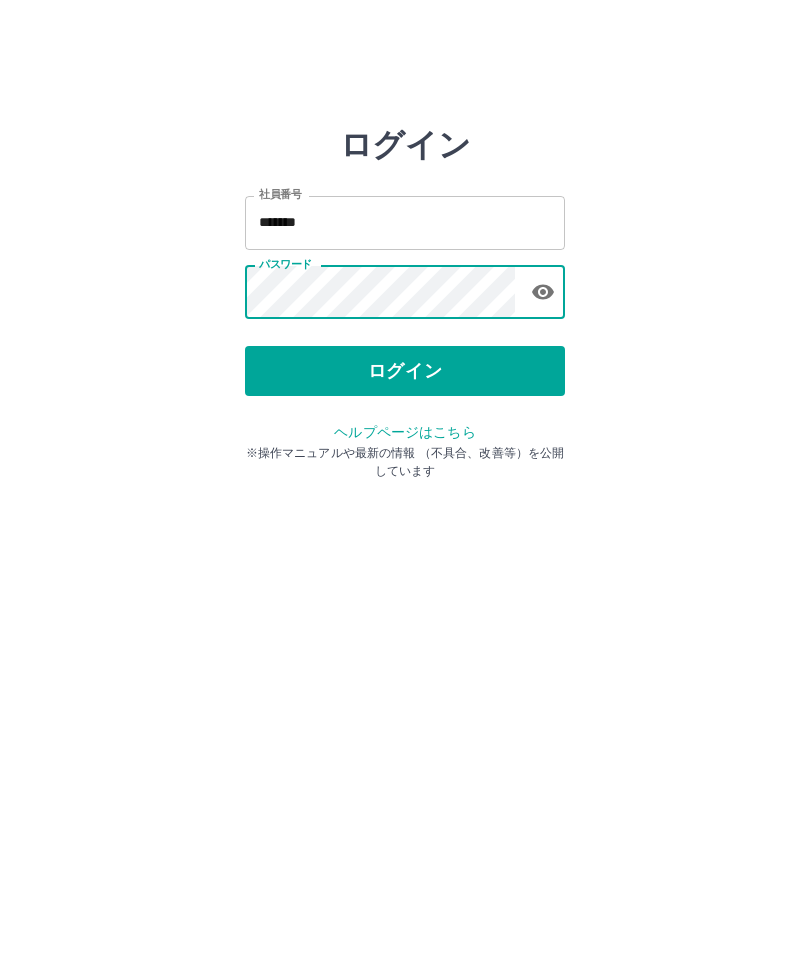 click 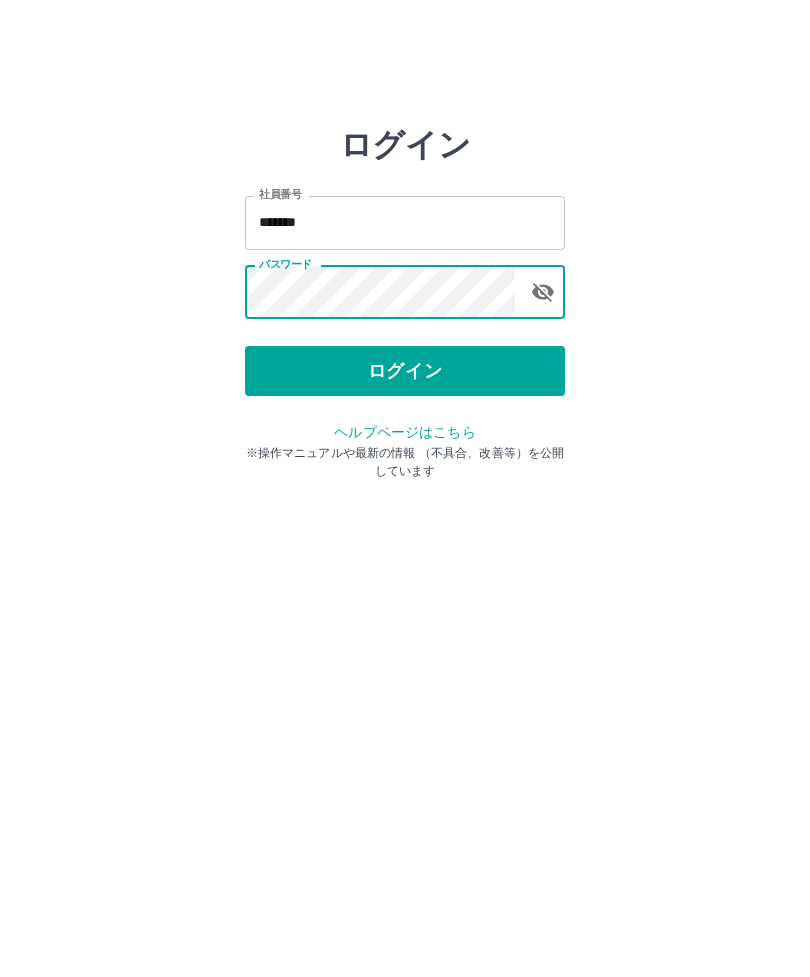 click 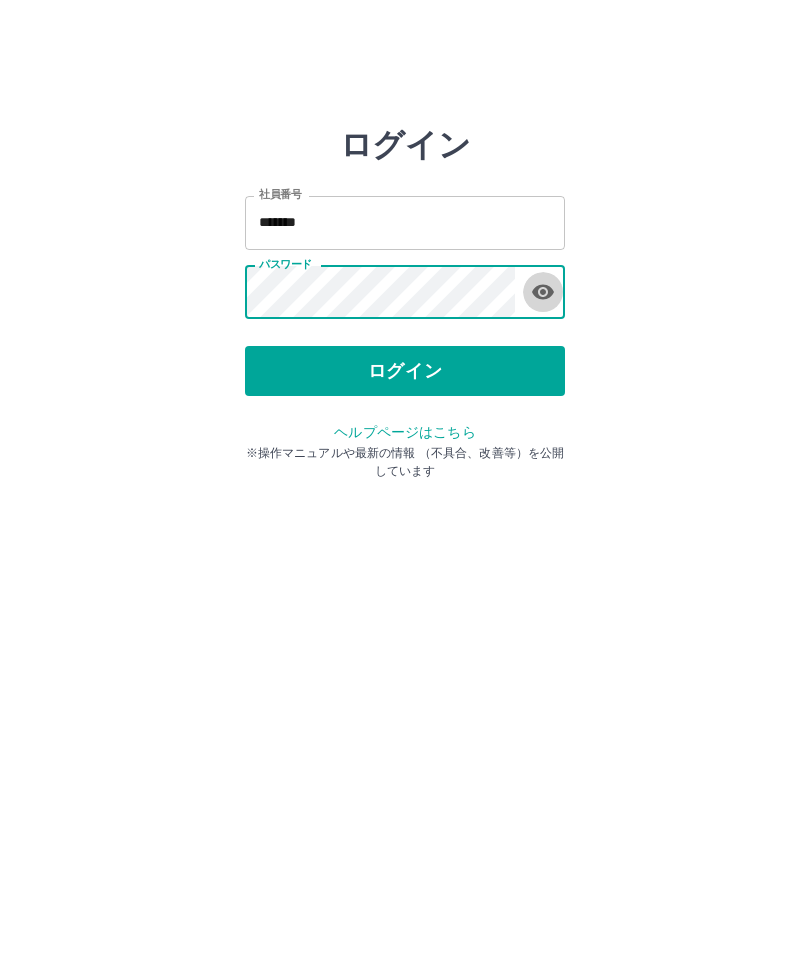 click 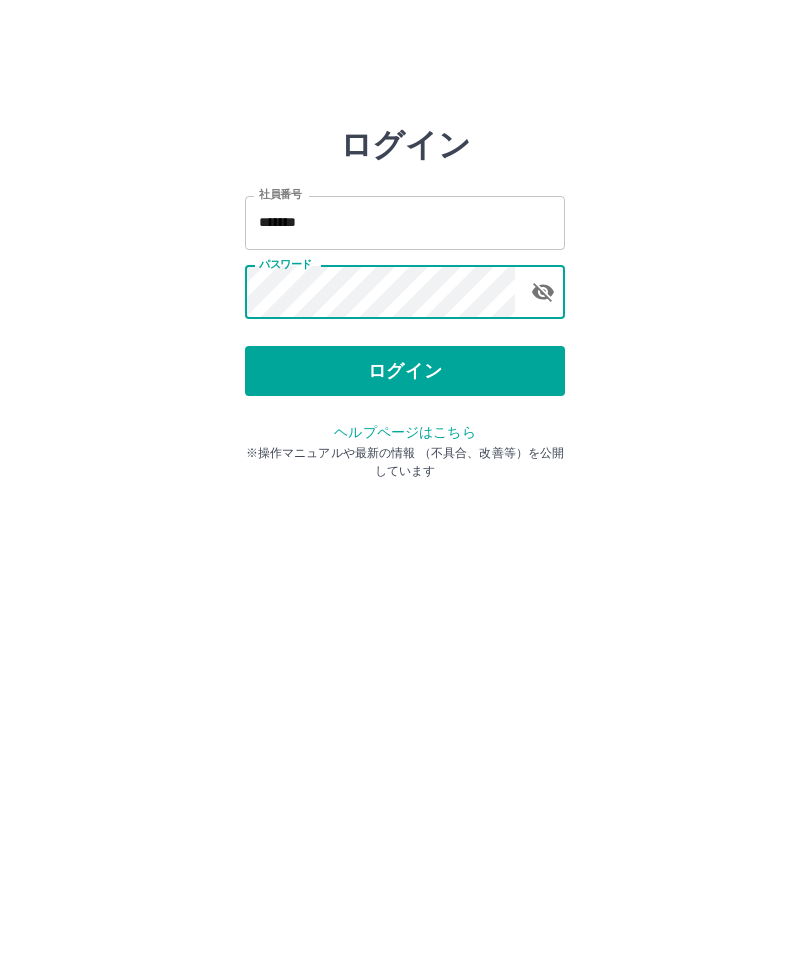 click on "ログイン" at bounding box center (405, 371) 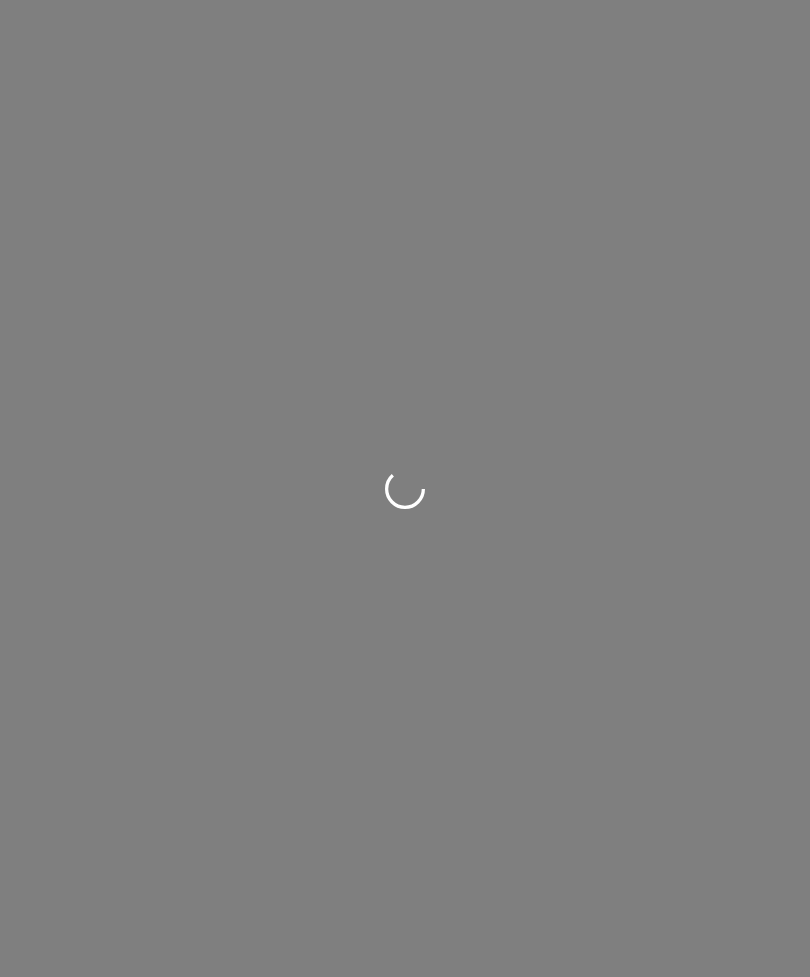scroll, scrollTop: 0, scrollLeft: 0, axis: both 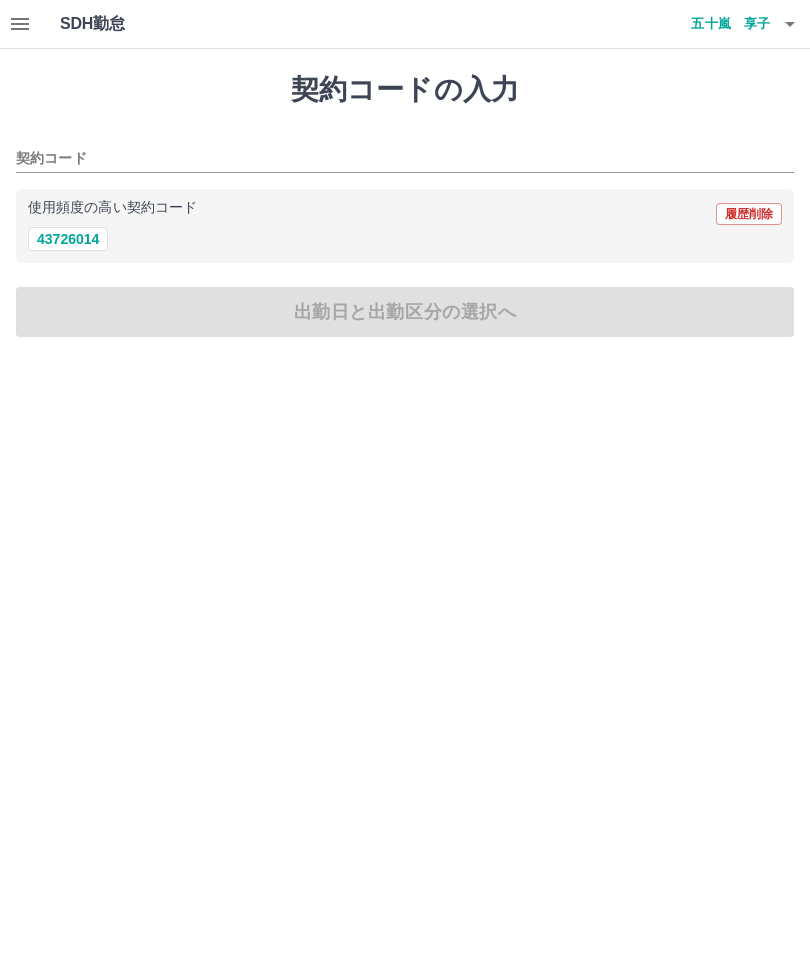 click on "43726014" at bounding box center [68, 239] 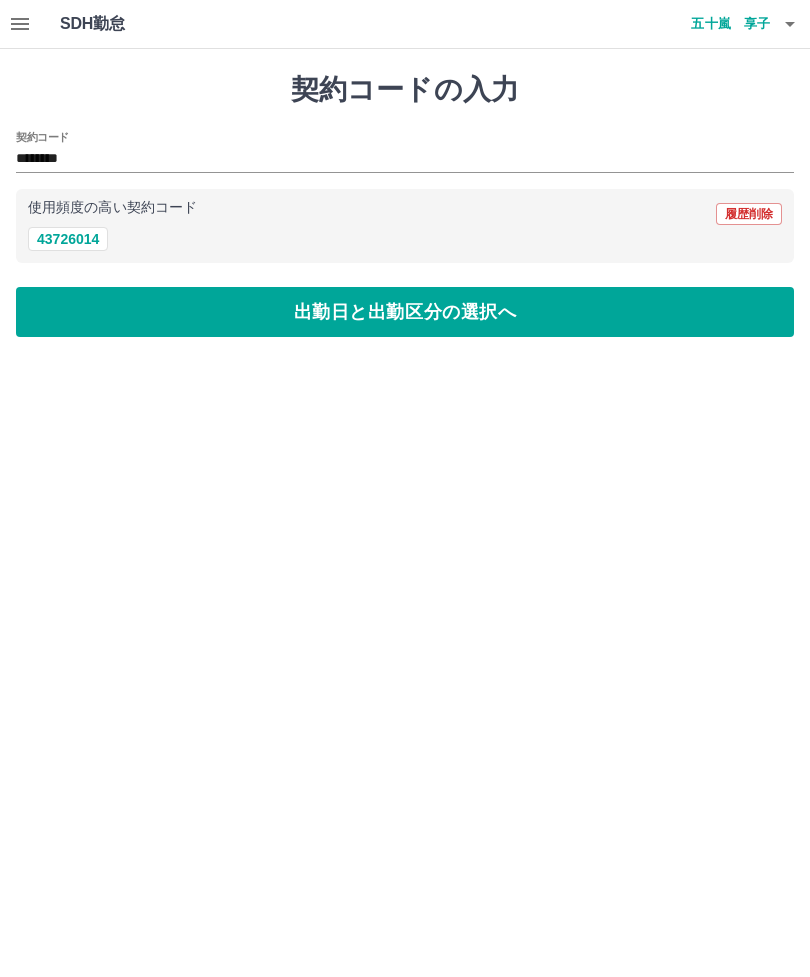 click on "出勤日と出勤区分の選択へ" at bounding box center [405, 312] 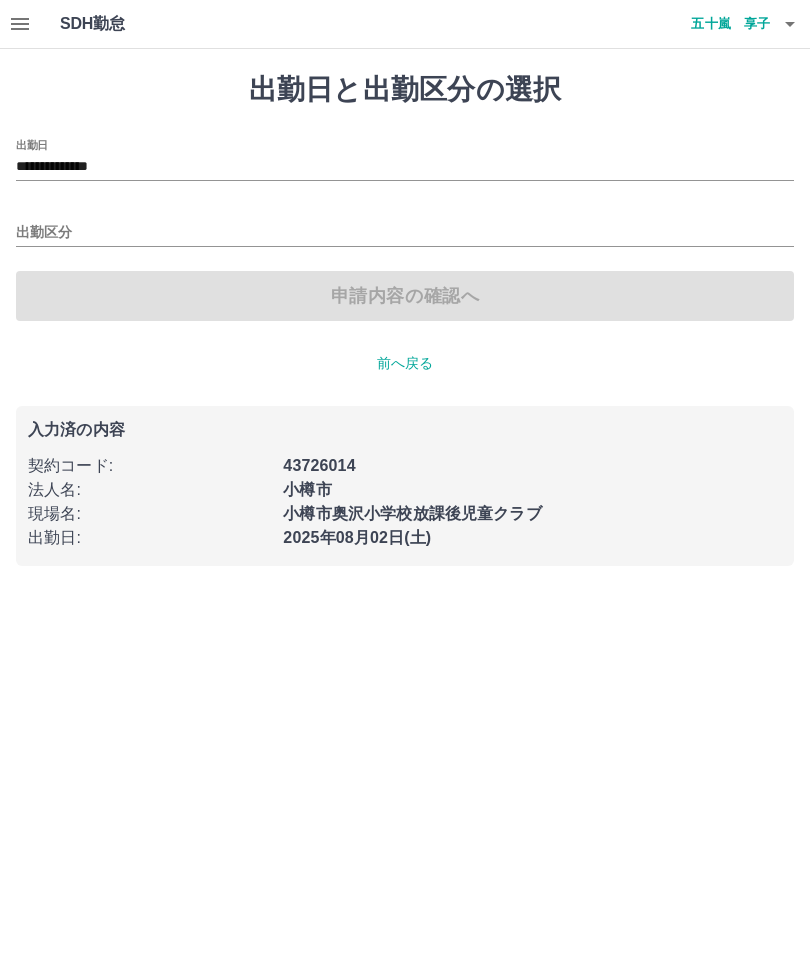 click on "出勤区分" at bounding box center (405, 233) 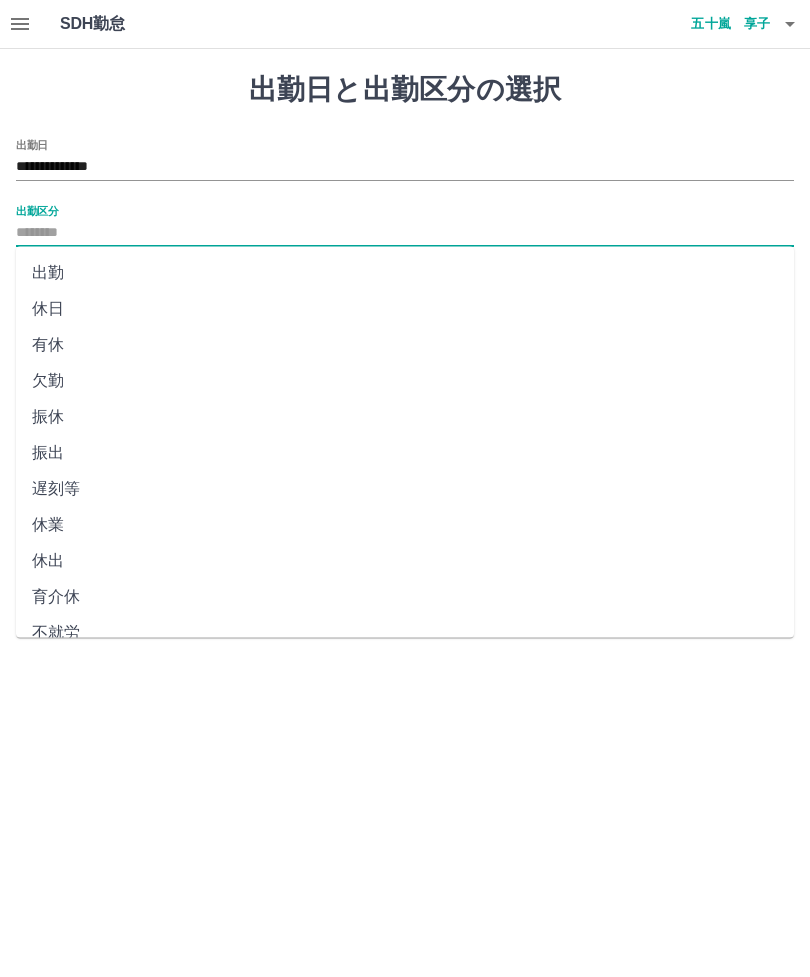 click on "出勤" at bounding box center [405, 273] 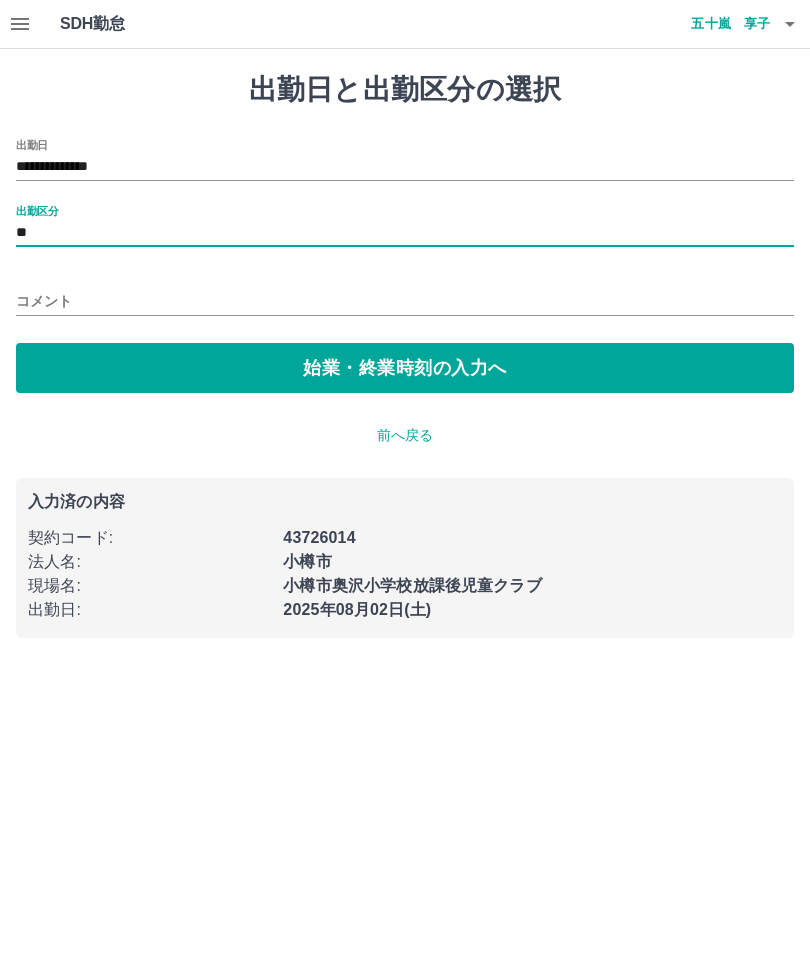 click on "始業・終業時刻の入力へ" at bounding box center (405, 368) 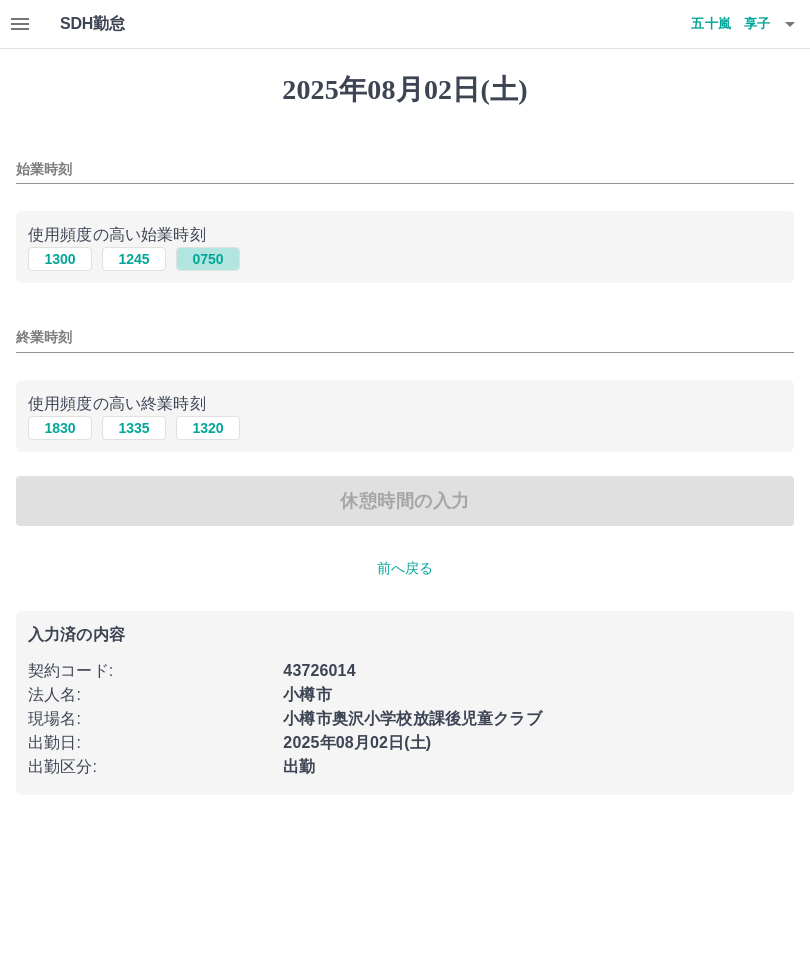 click on "0750" at bounding box center [208, 259] 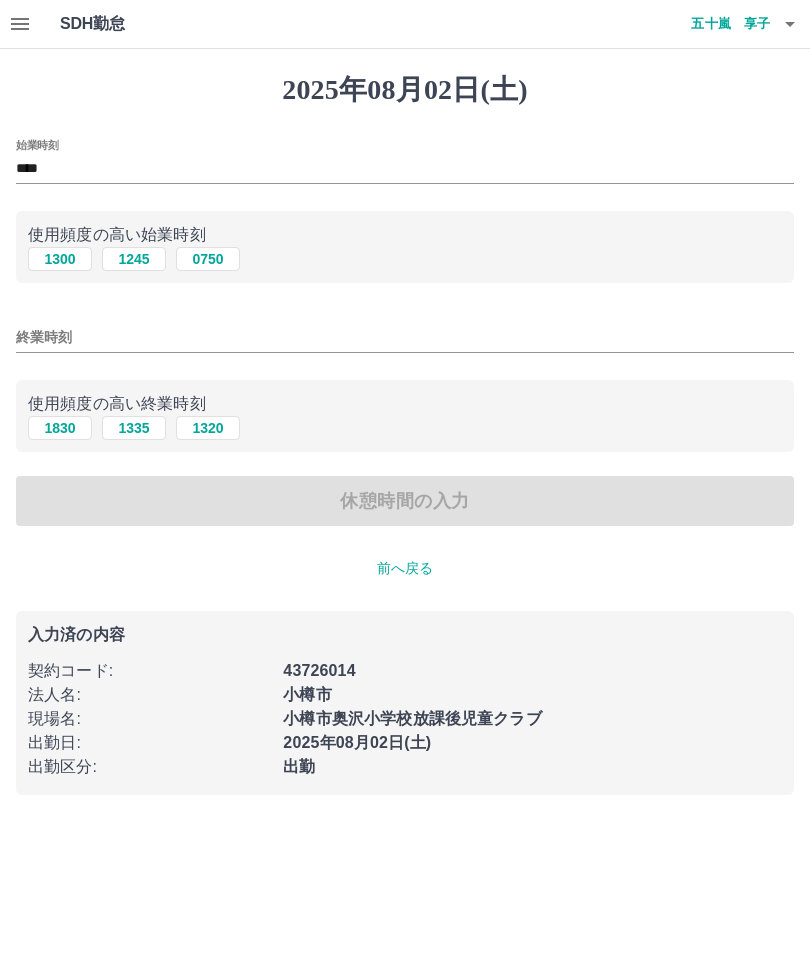 click on "1320" at bounding box center [208, 428] 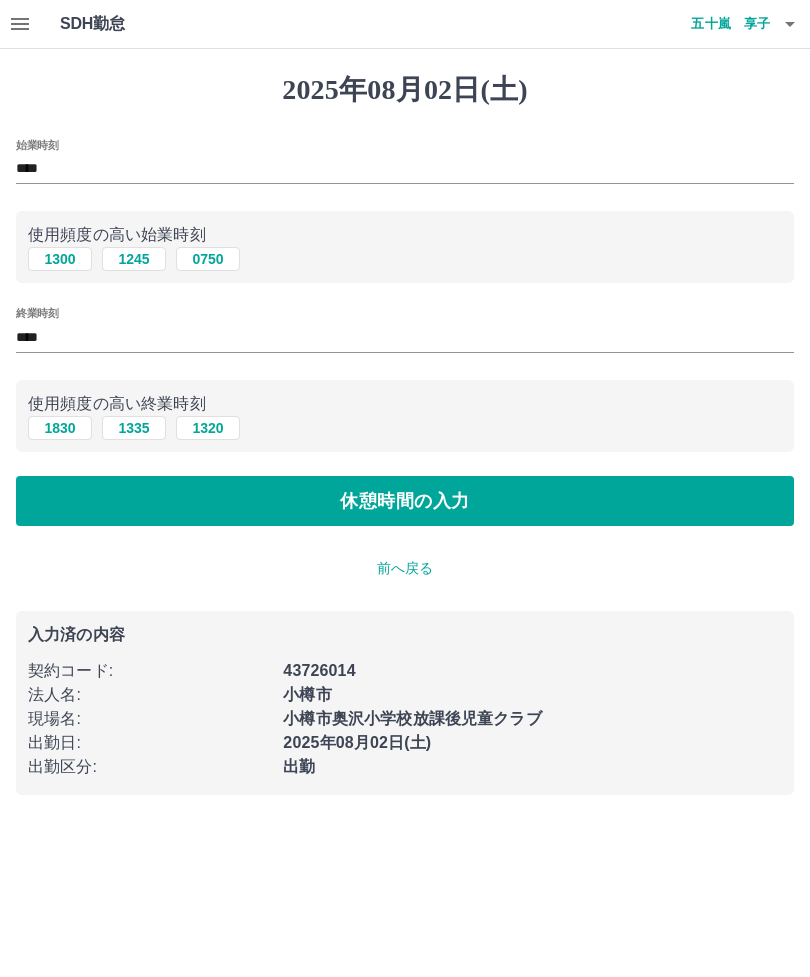 click on "休憩時間の入力" at bounding box center [405, 501] 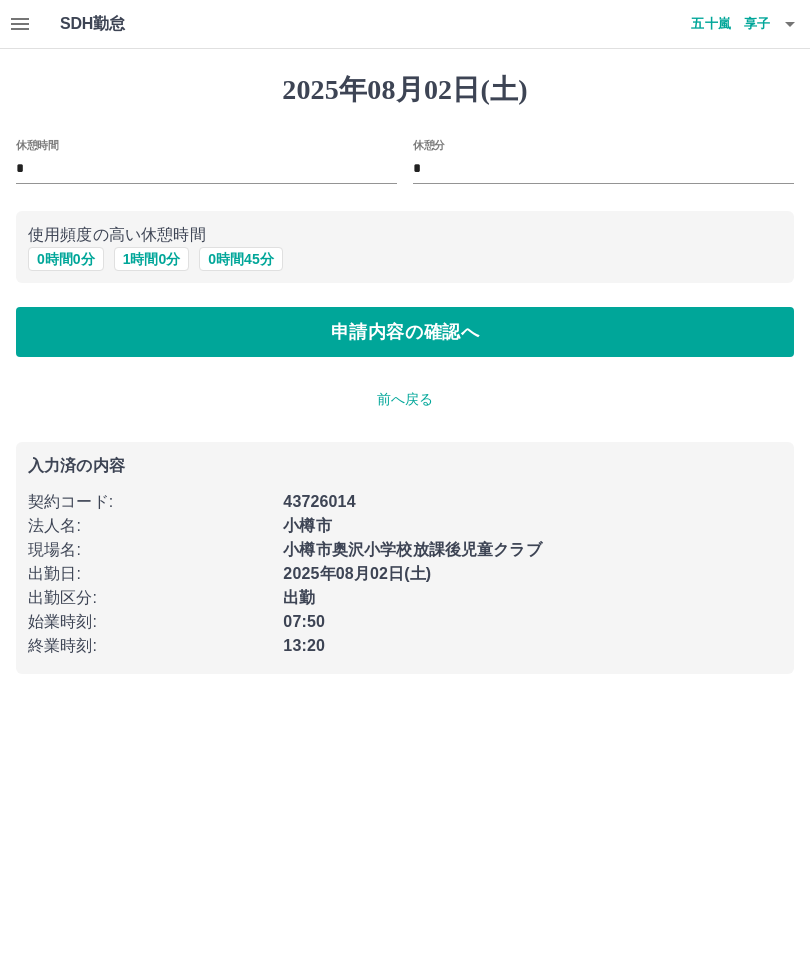 click on "申請内容の確認へ" at bounding box center (405, 332) 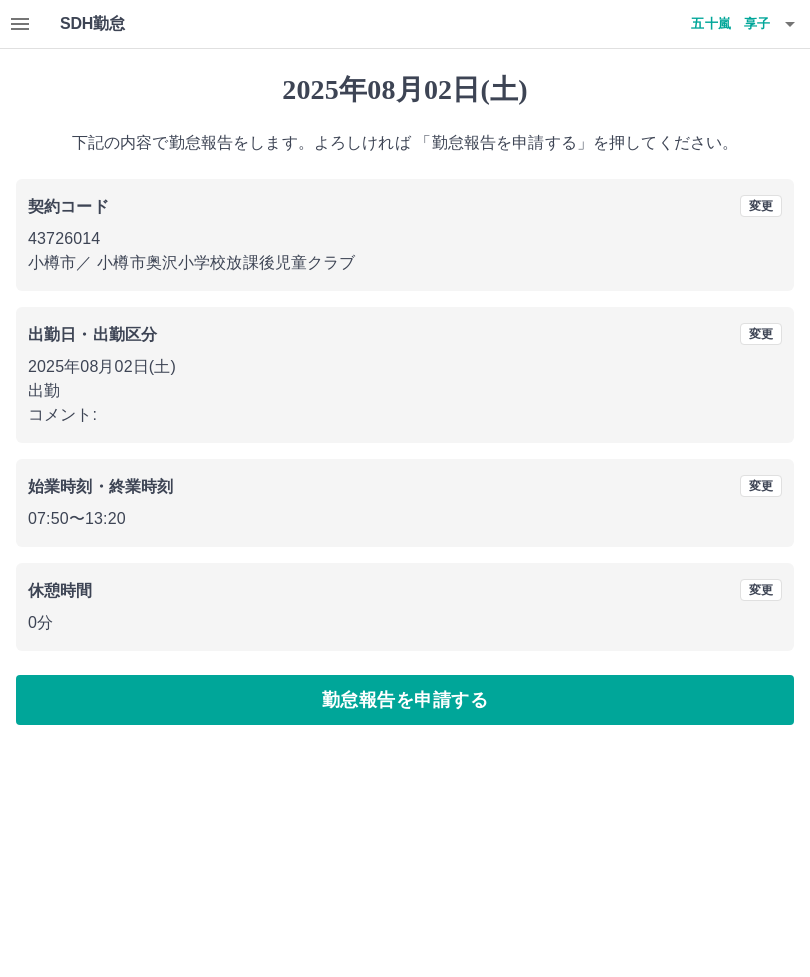 click on "勤怠報告を申請する" at bounding box center [405, 700] 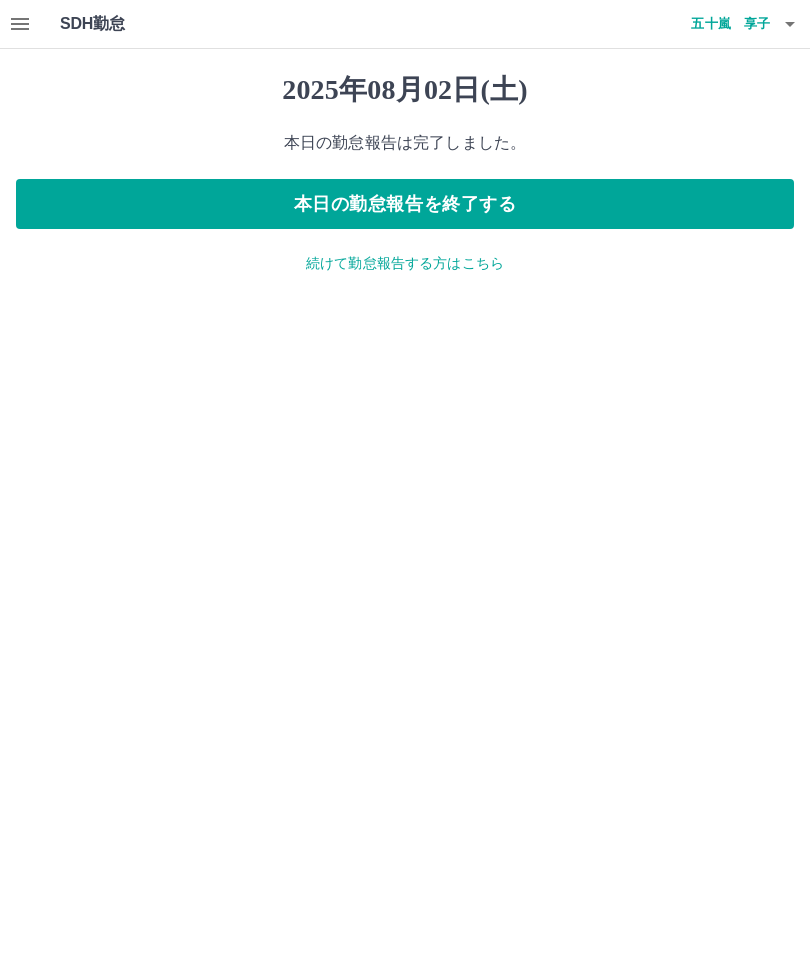 click on "続けて勤怠報告する方はこちら" at bounding box center (405, 263) 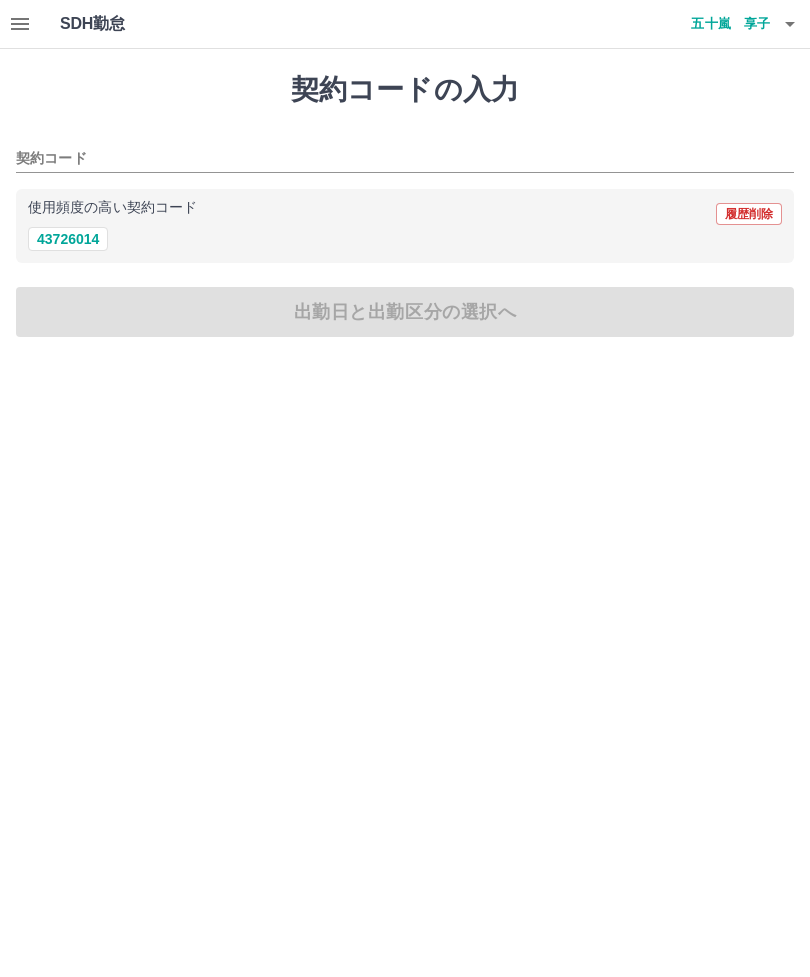 click on "43726014" at bounding box center (68, 239) 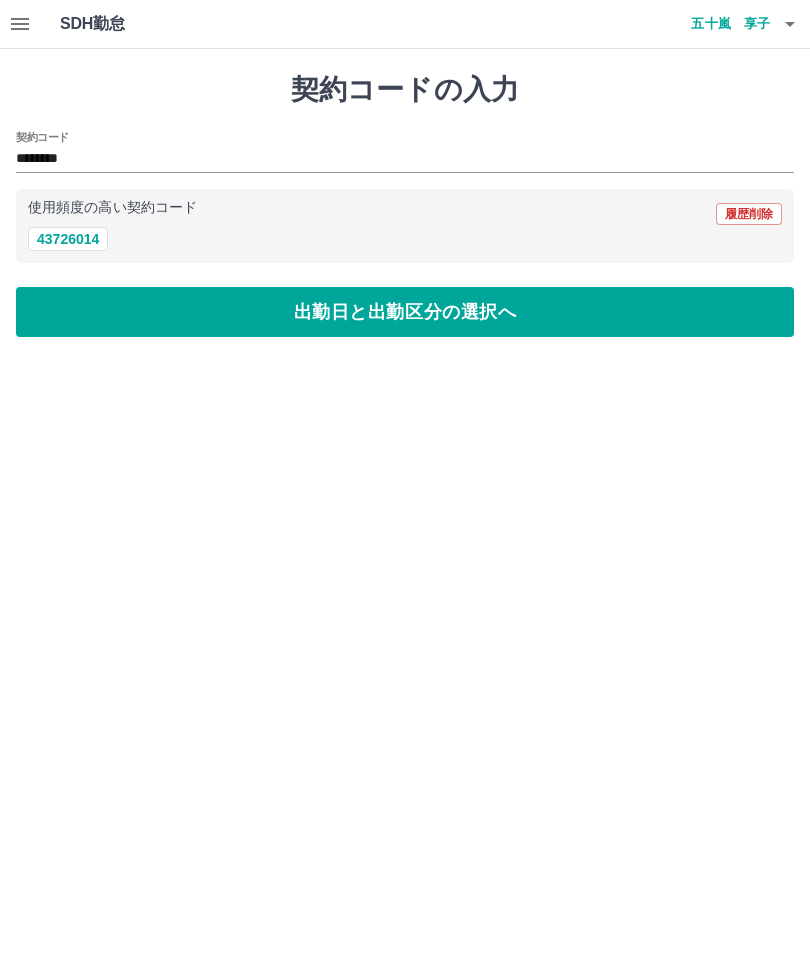 click on "出勤日と出勤区分の選択へ" at bounding box center (405, 312) 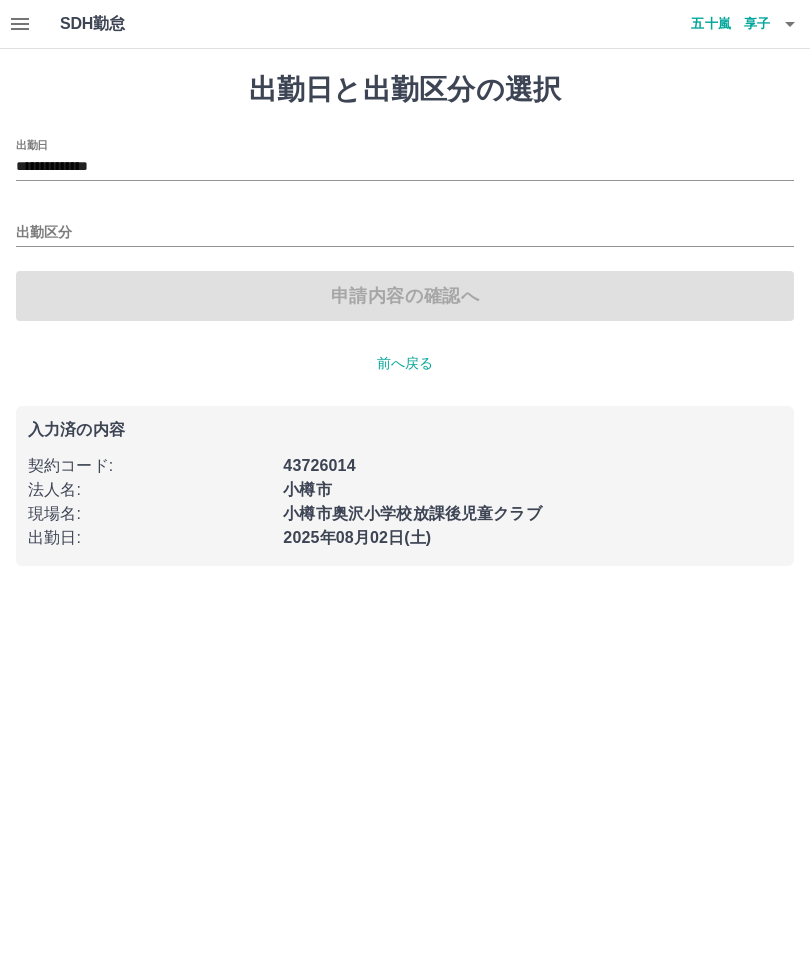 click on "**********" at bounding box center [405, 167] 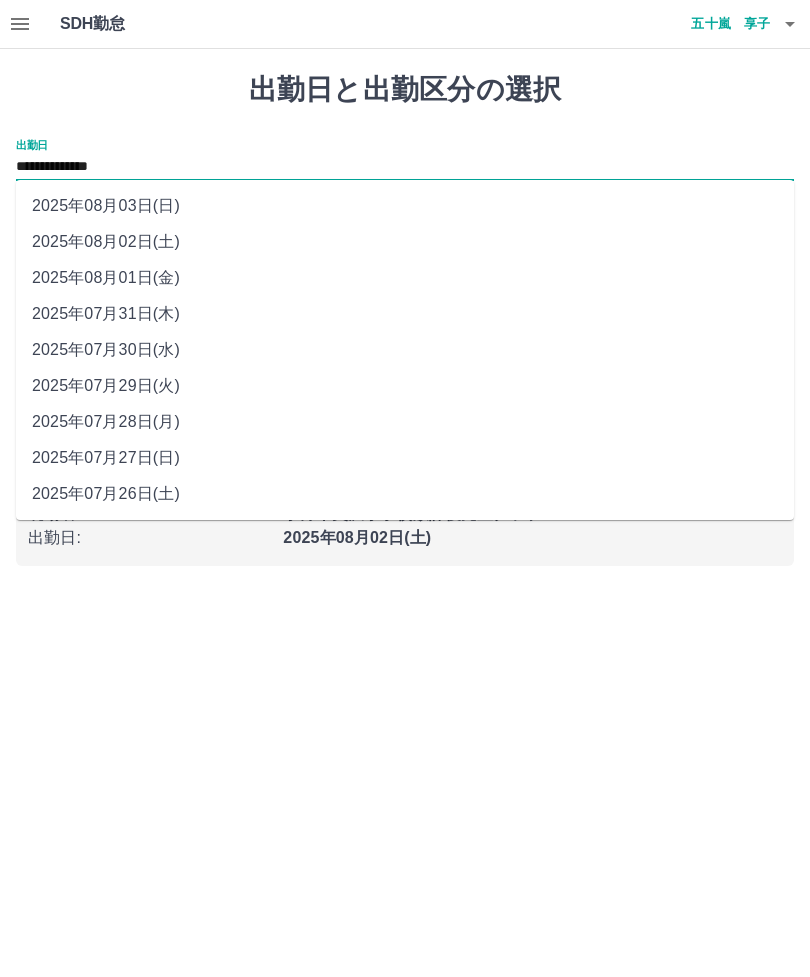 click on "2025年08月03日(日)" at bounding box center [405, 206] 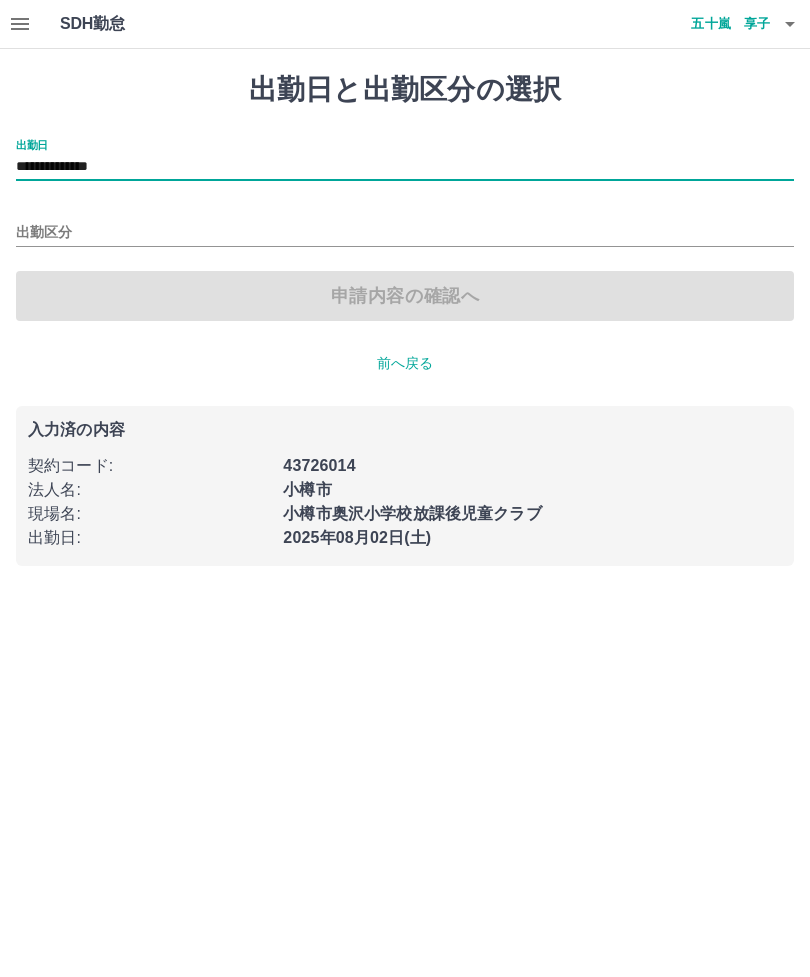 click on "出勤区分" at bounding box center (405, 233) 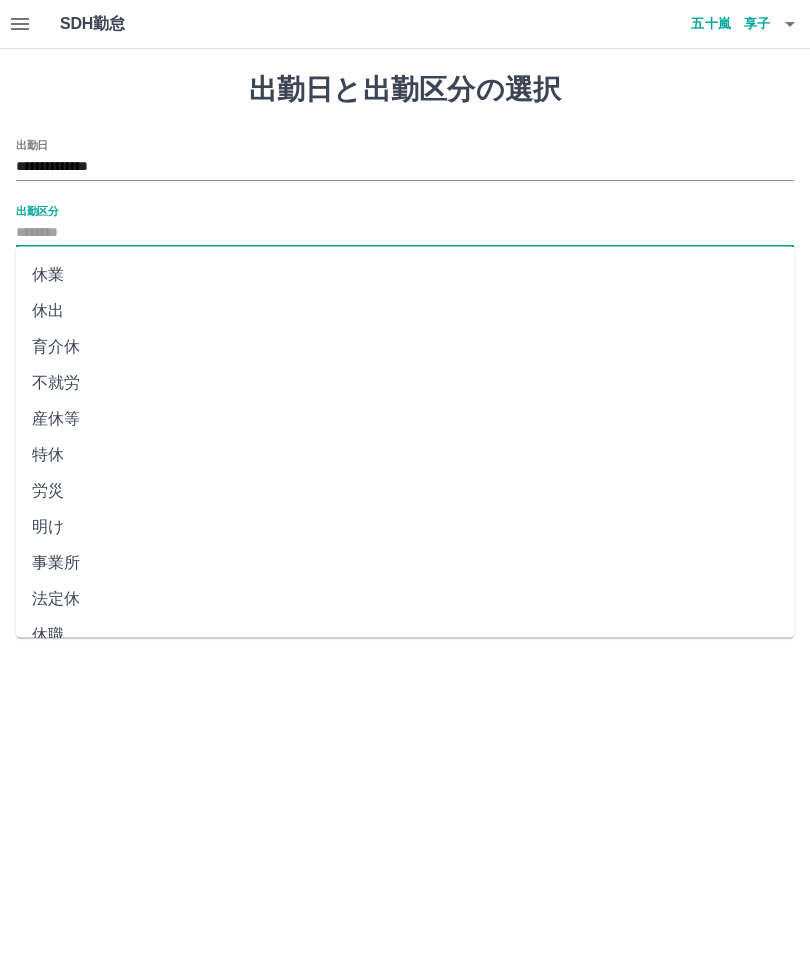 scroll, scrollTop: 248, scrollLeft: 0, axis: vertical 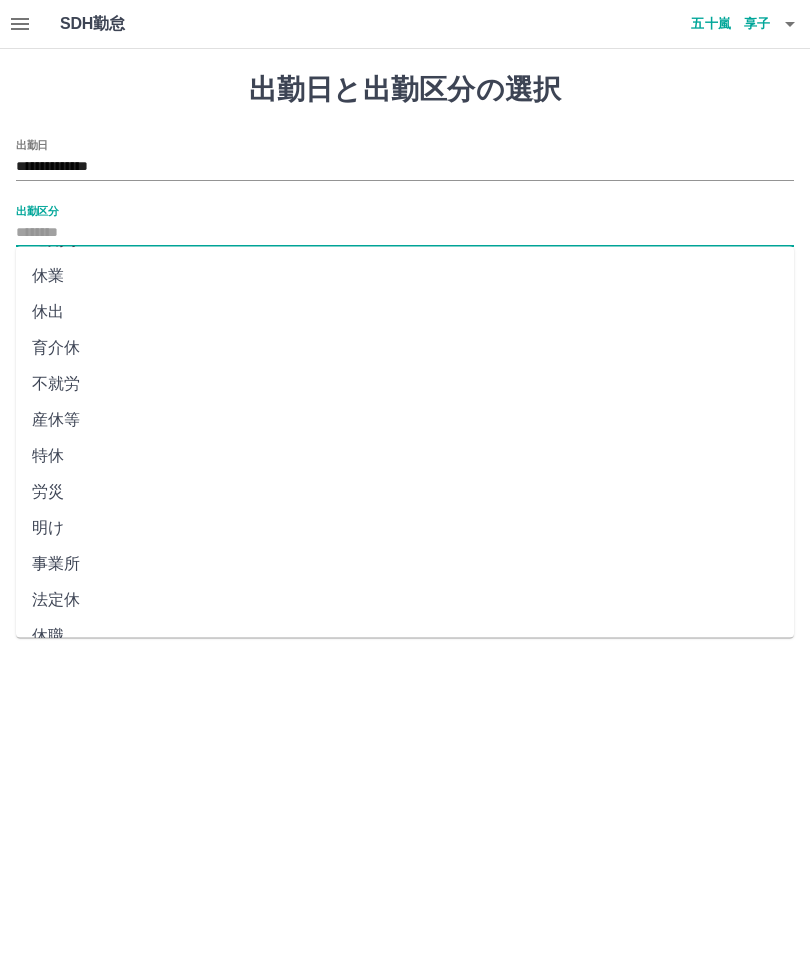click on "法定休" at bounding box center (405, 601) 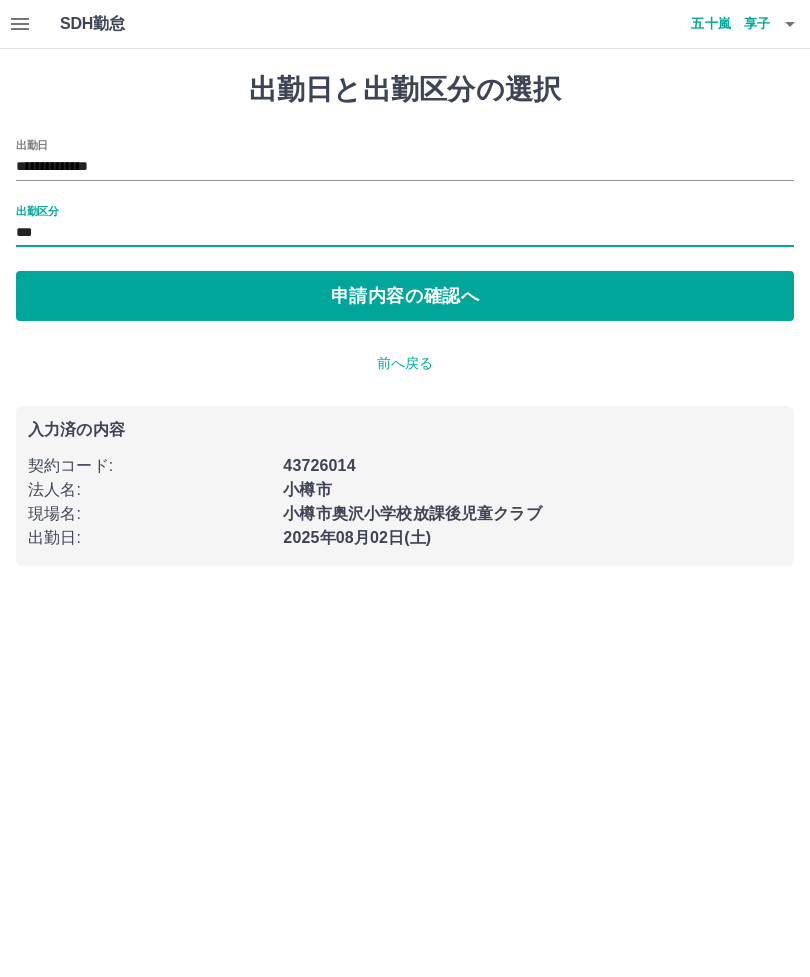 click on "申請内容の確認へ" at bounding box center (405, 296) 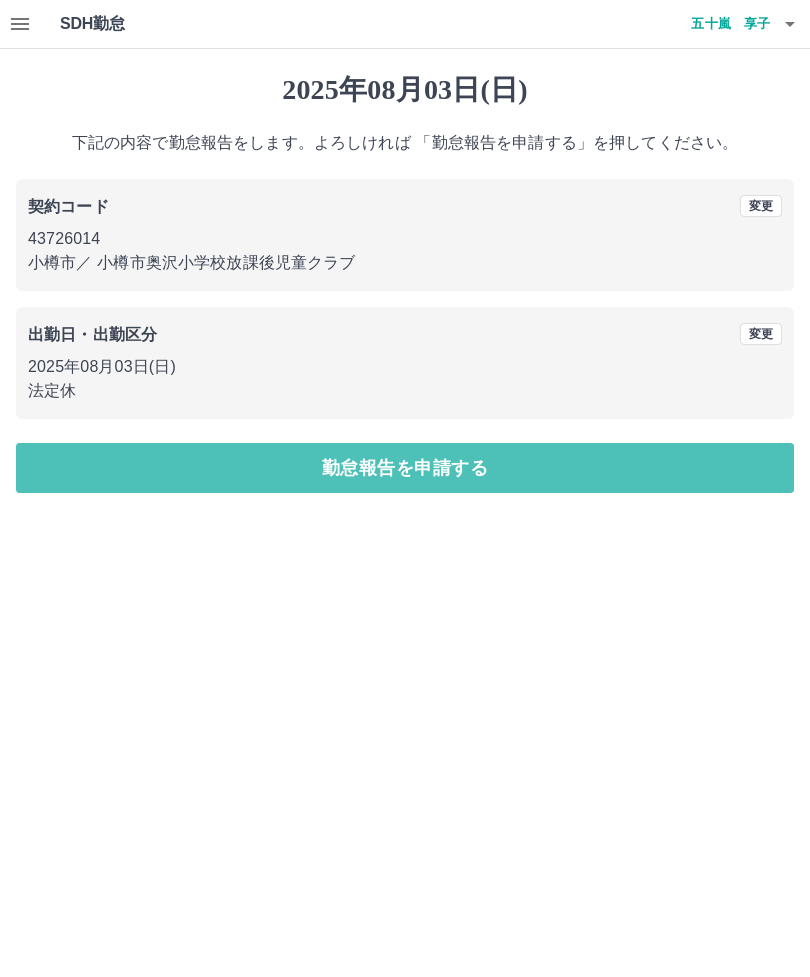 click on "勤怠報告を申請する" at bounding box center [405, 468] 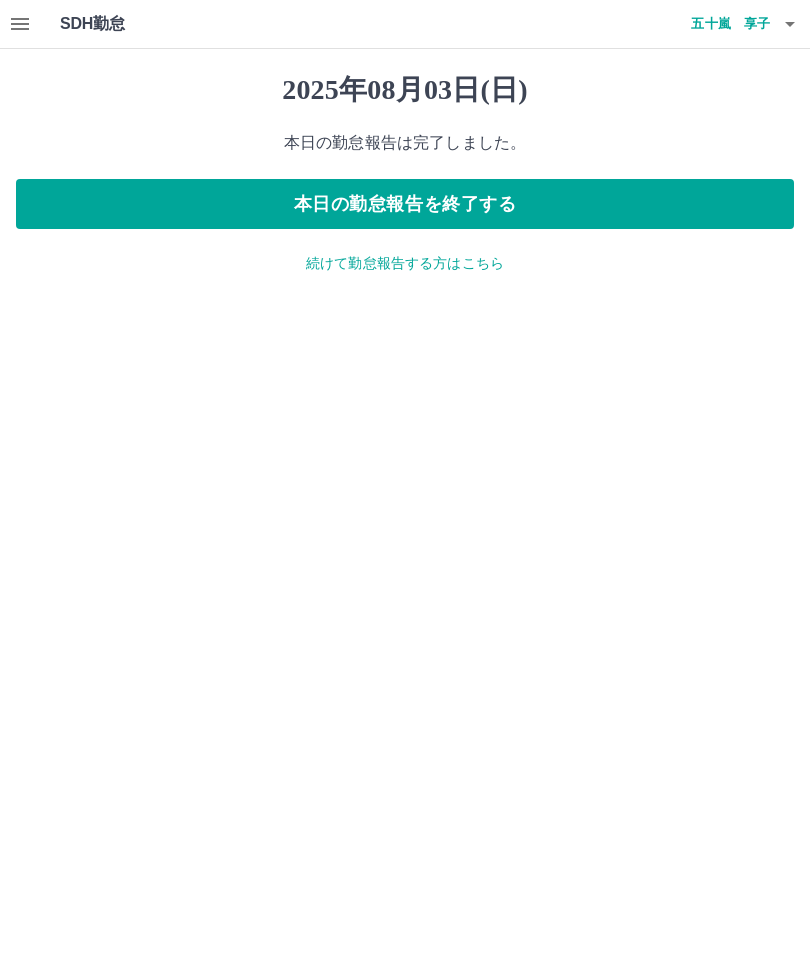 click on "本日の勤怠報告を終了する" at bounding box center (405, 204) 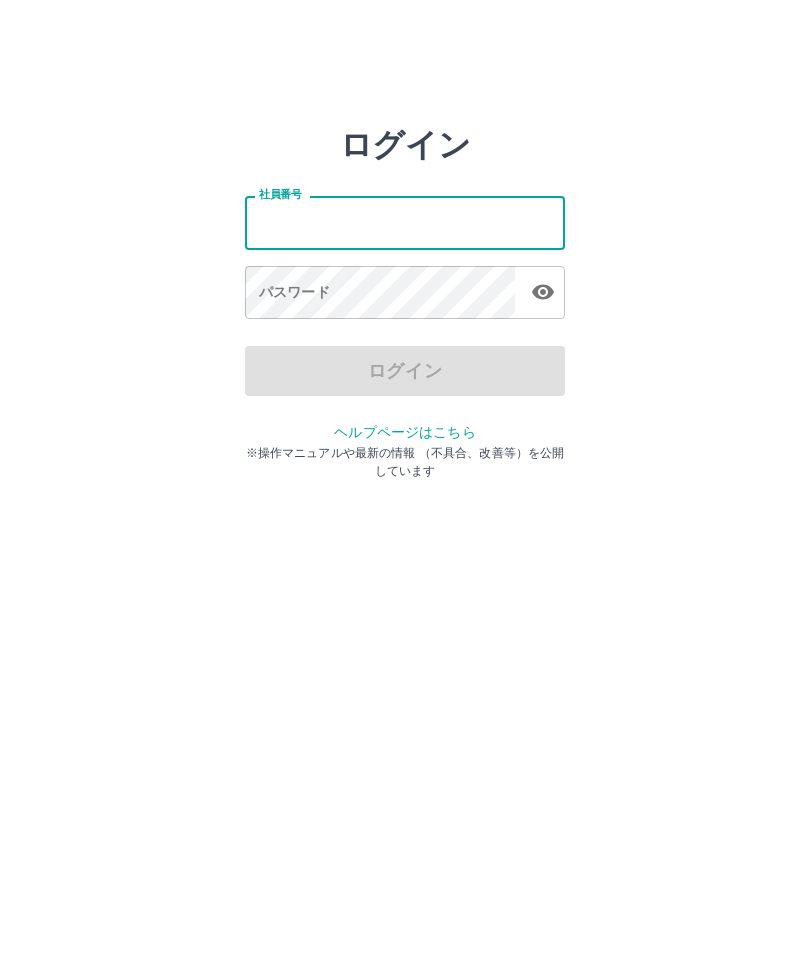 scroll, scrollTop: 0, scrollLeft: 0, axis: both 